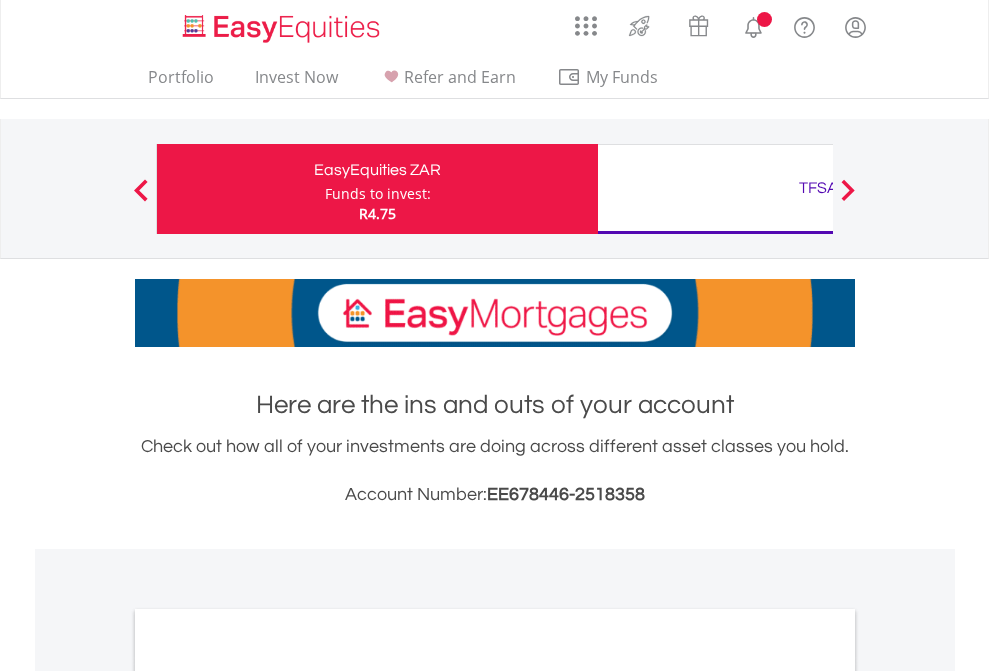 scroll, scrollTop: 0, scrollLeft: 0, axis: both 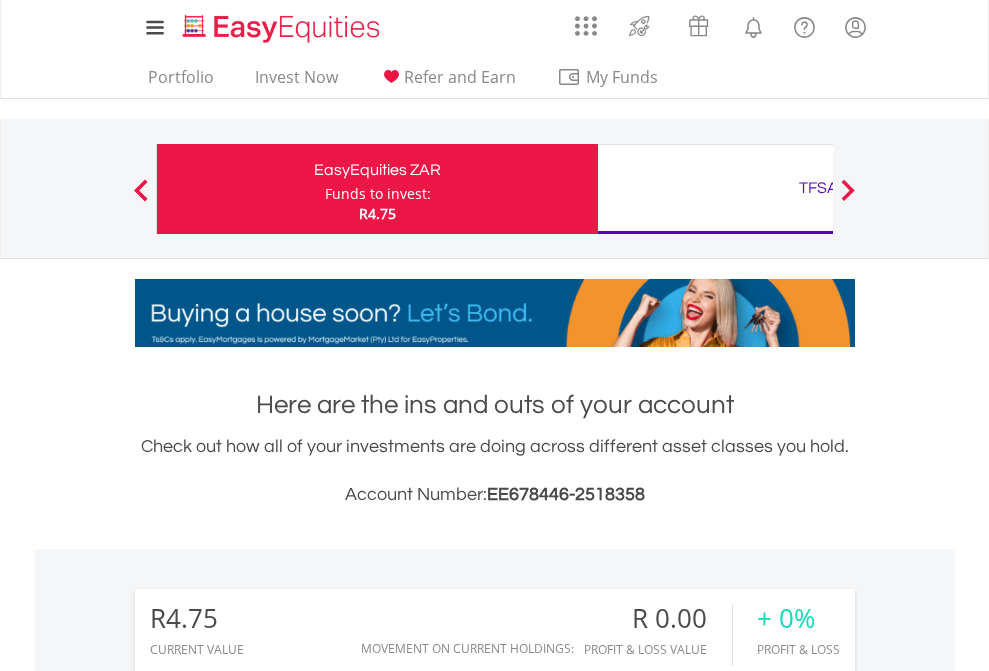 click on "Funds to invest:" at bounding box center [378, 194] 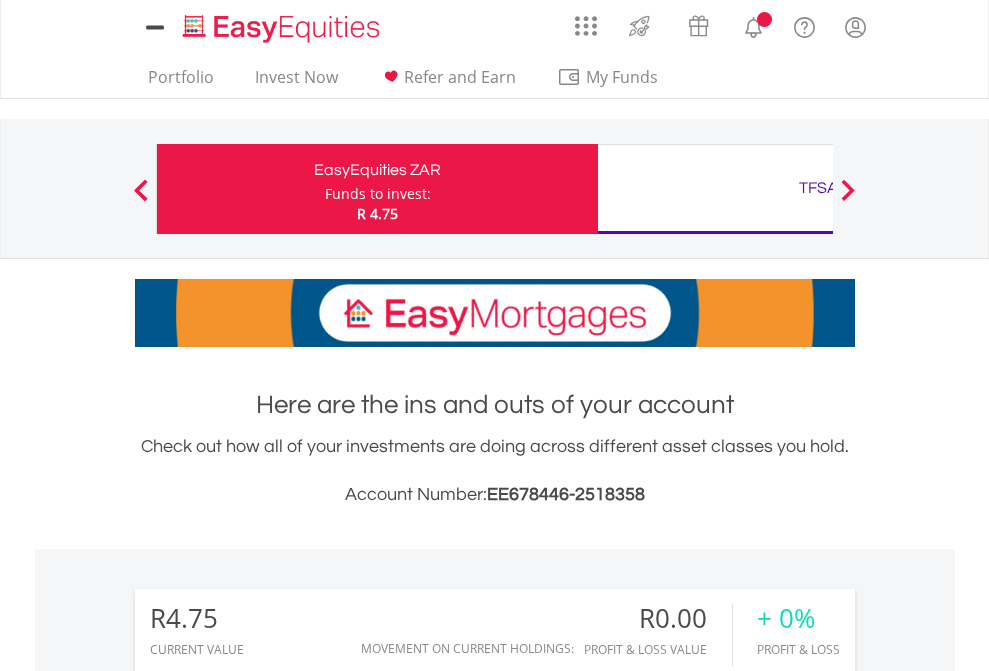 scroll, scrollTop: 0, scrollLeft: 0, axis: both 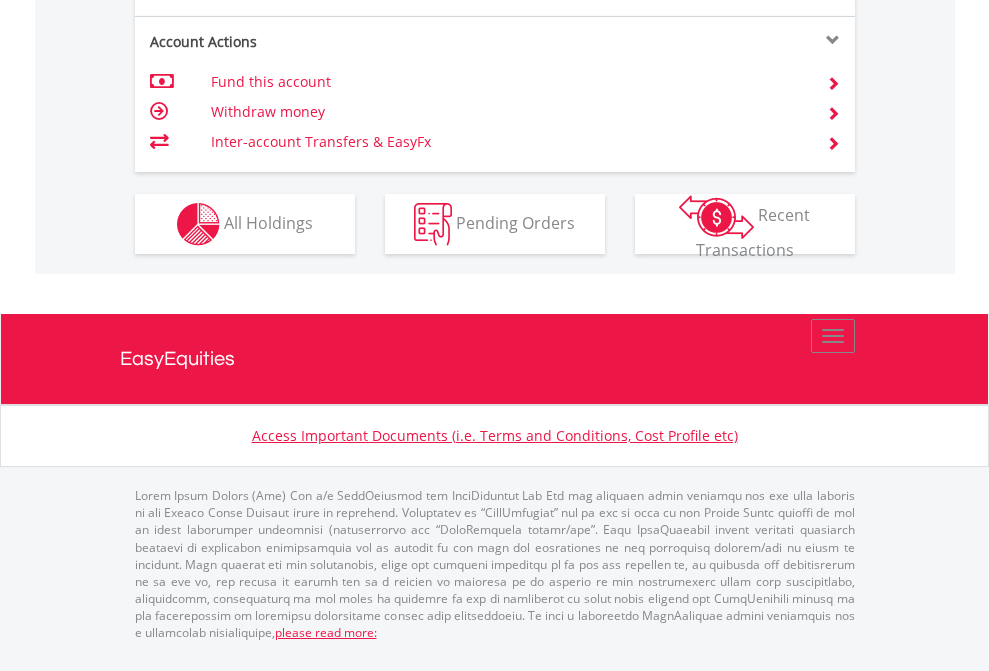 click on "Investment types" at bounding box center [706, -337] 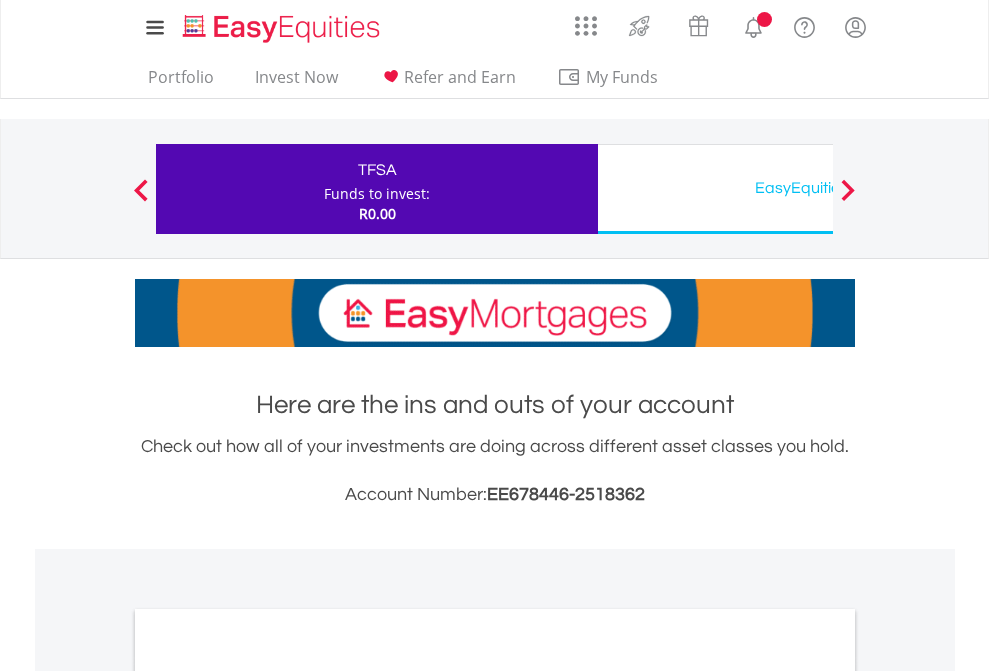 scroll, scrollTop: 0, scrollLeft: 0, axis: both 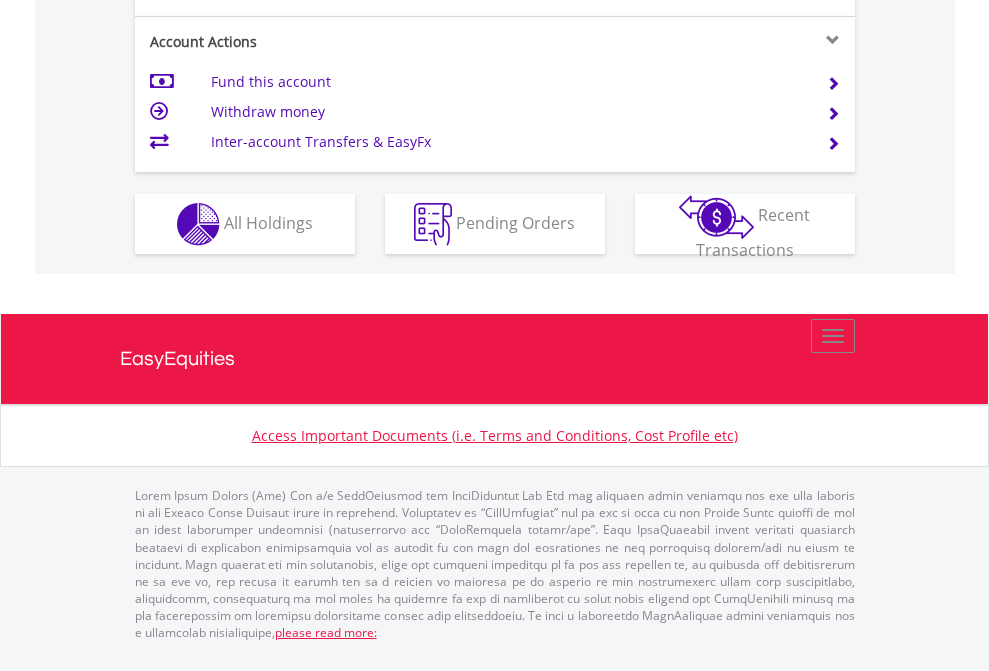 click on "Investment types" at bounding box center [706, -337] 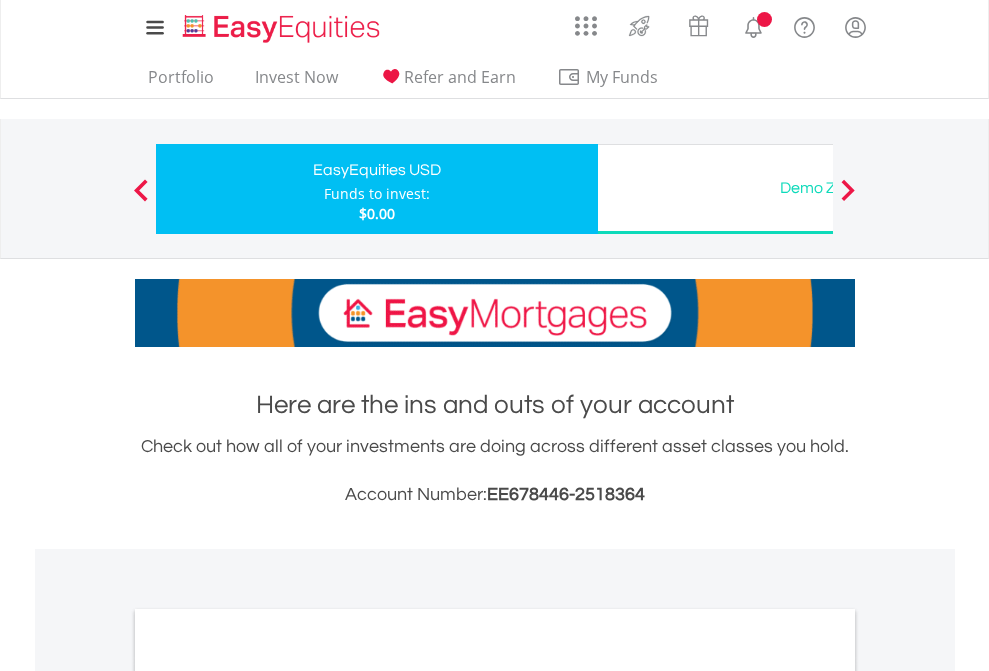 scroll, scrollTop: 0, scrollLeft: 0, axis: both 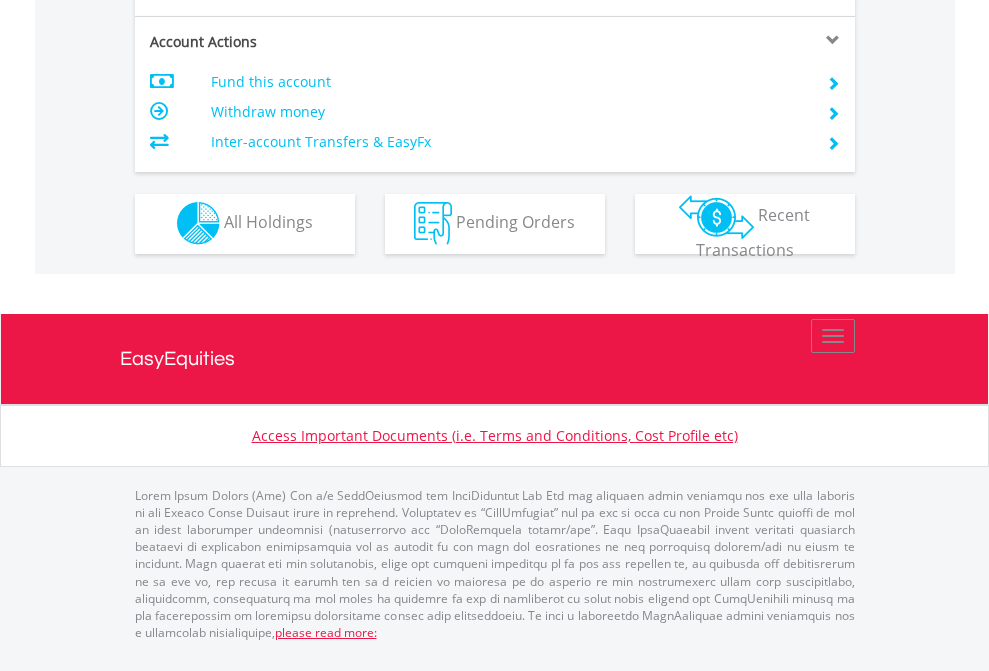 click on "Investment types" at bounding box center (706, -353) 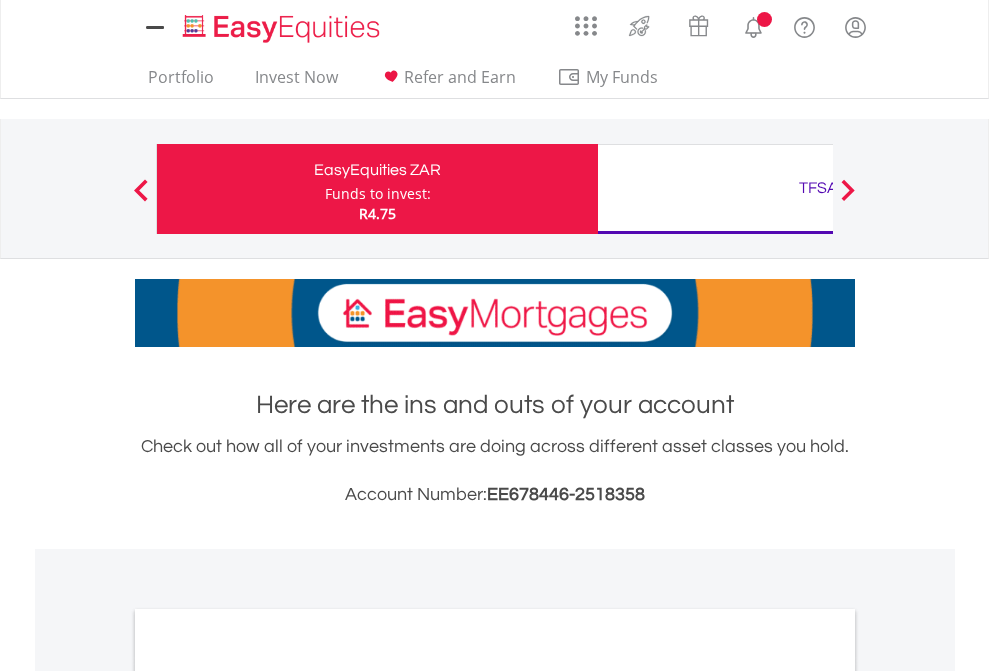 scroll, scrollTop: 0, scrollLeft: 0, axis: both 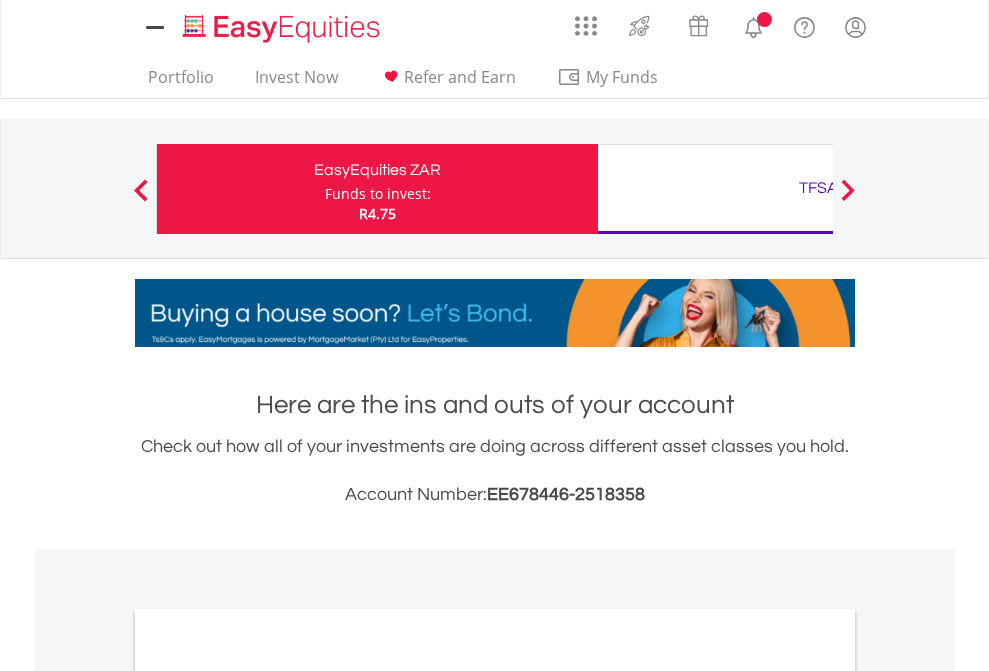 click on "All Holdings" at bounding box center (268, 1096) 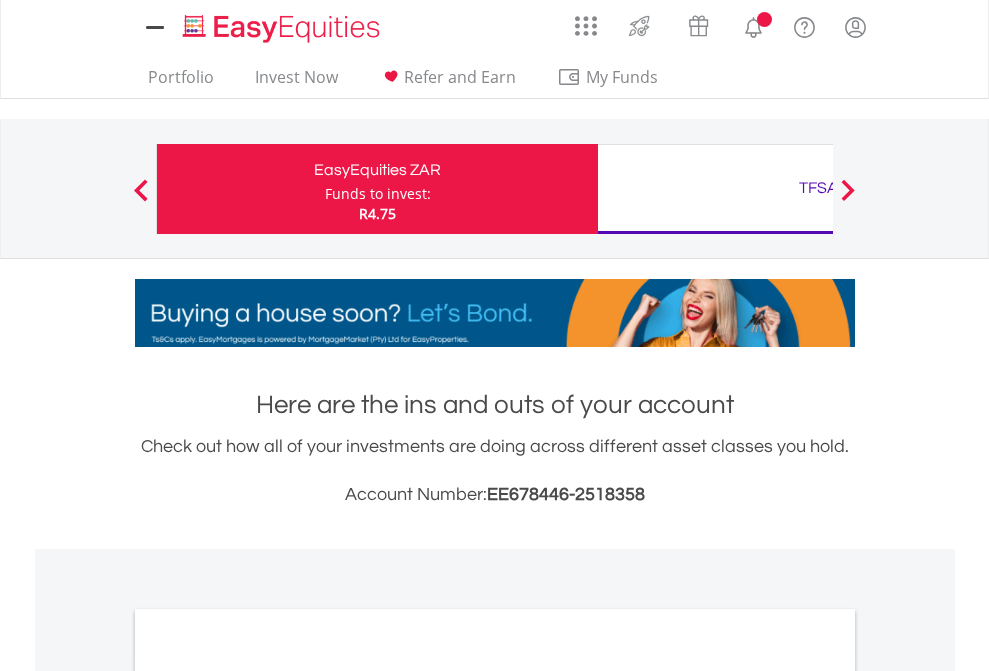 scroll, scrollTop: 1202, scrollLeft: 0, axis: vertical 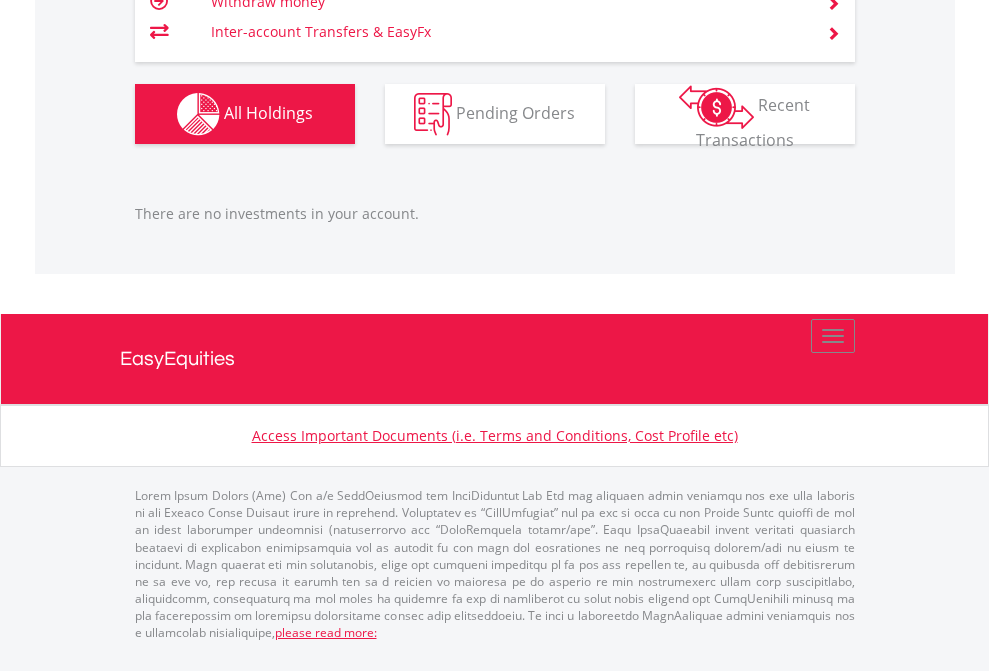 click on "TFSA" at bounding box center [818, -1206] 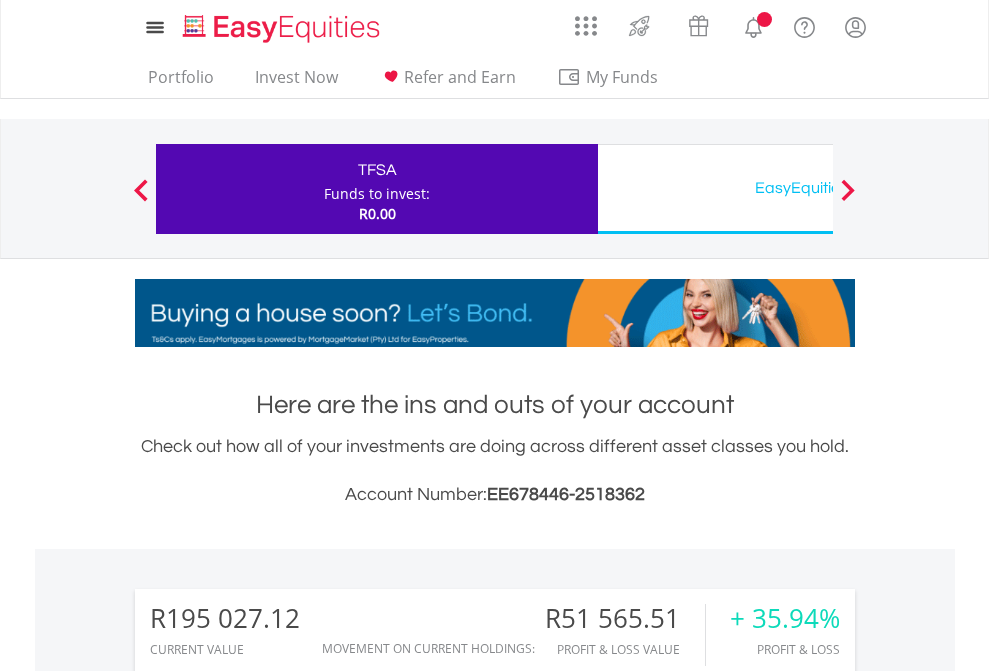scroll, scrollTop: 0, scrollLeft: 0, axis: both 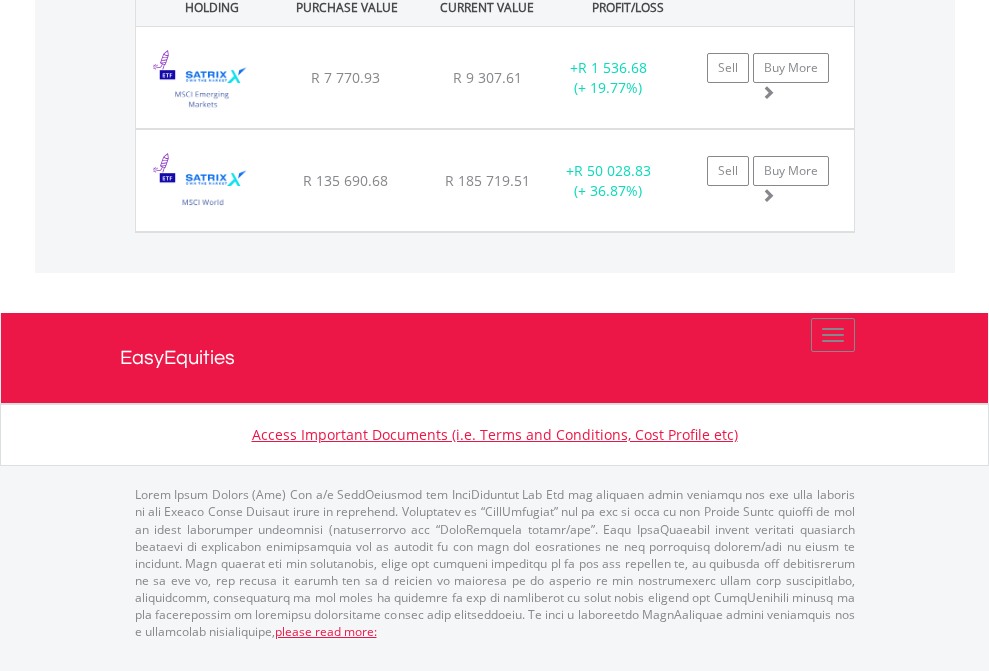 click on "EasyEquities USD" at bounding box center [818, -1442] 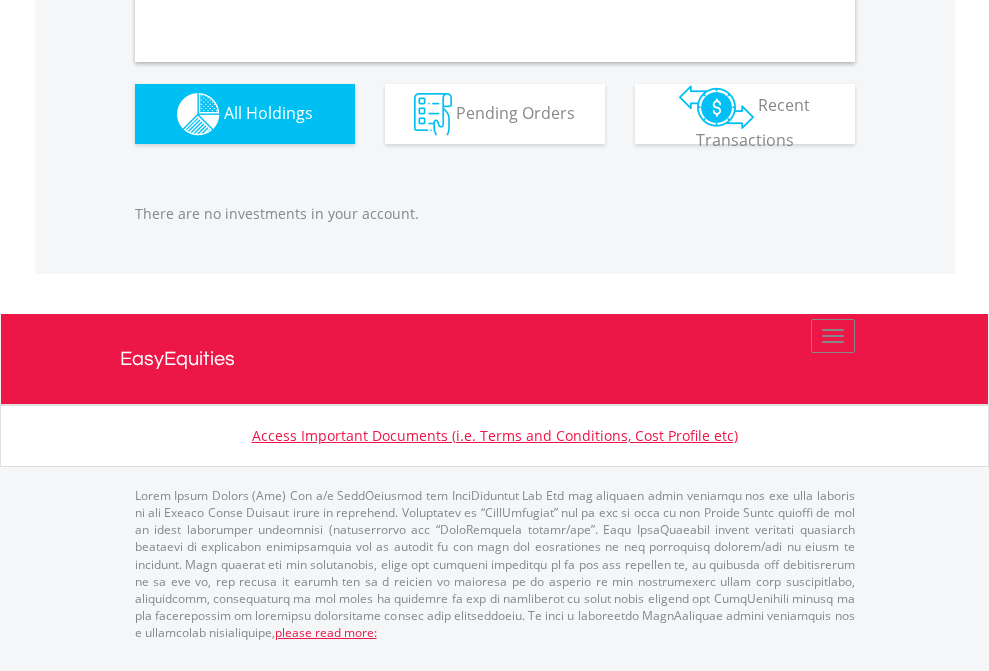 scroll, scrollTop: 1980, scrollLeft: 0, axis: vertical 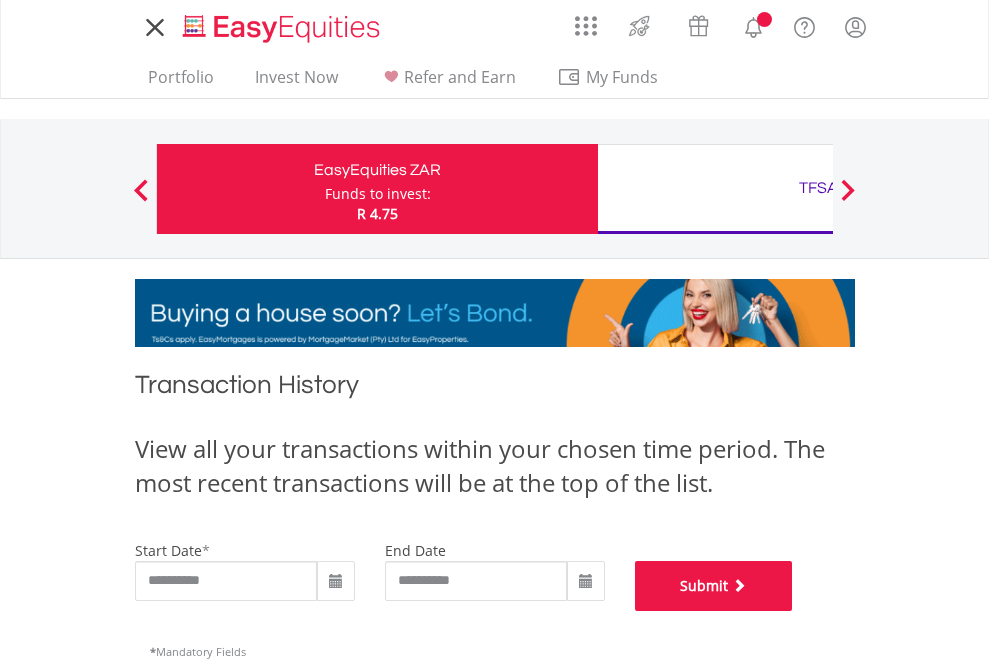 click on "Submit" at bounding box center (714, 586) 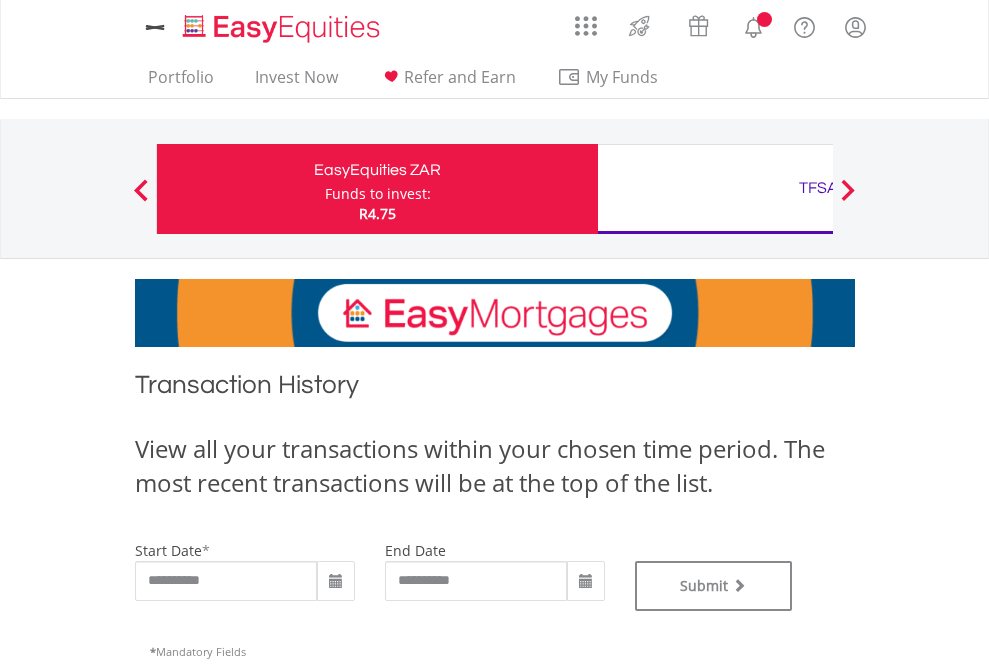 scroll, scrollTop: 0, scrollLeft: 0, axis: both 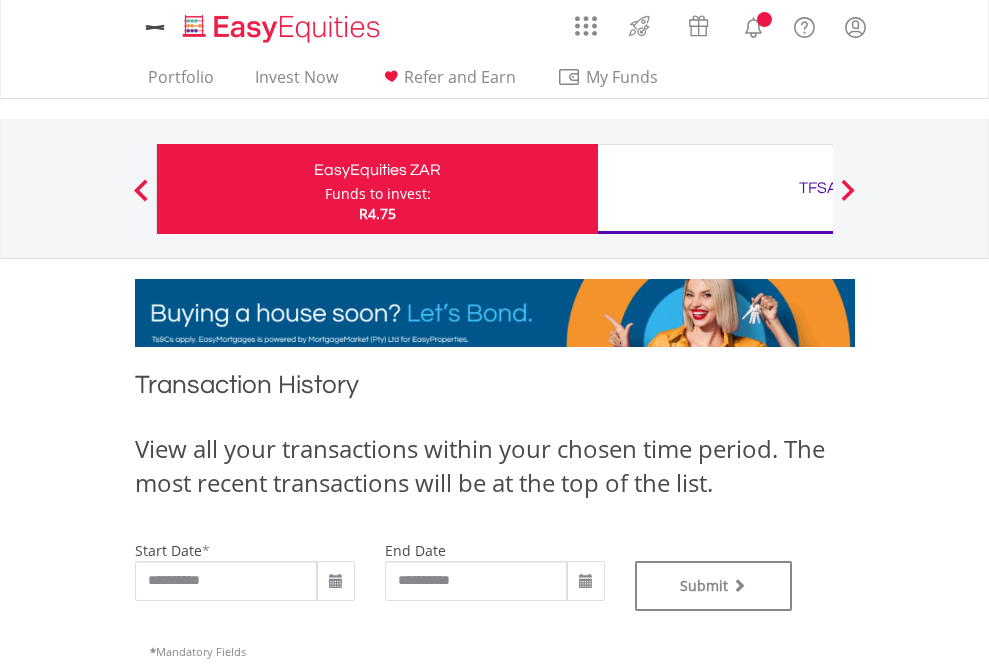 click on "TFSA" at bounding box center [818, 188] 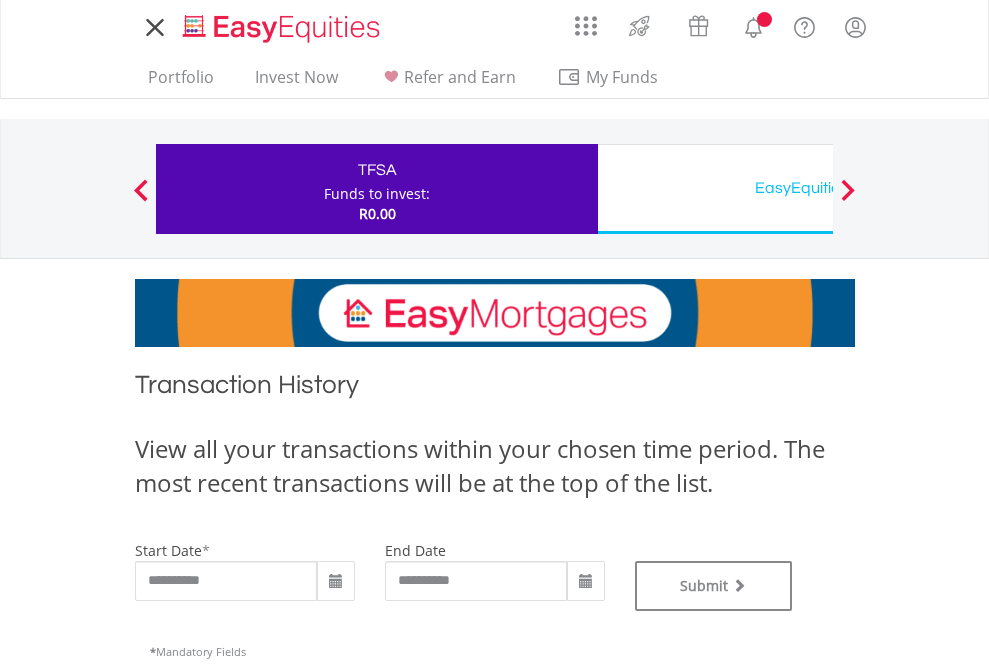 scroll, scrollTop: 0, scrollLeft: 0, axis: both 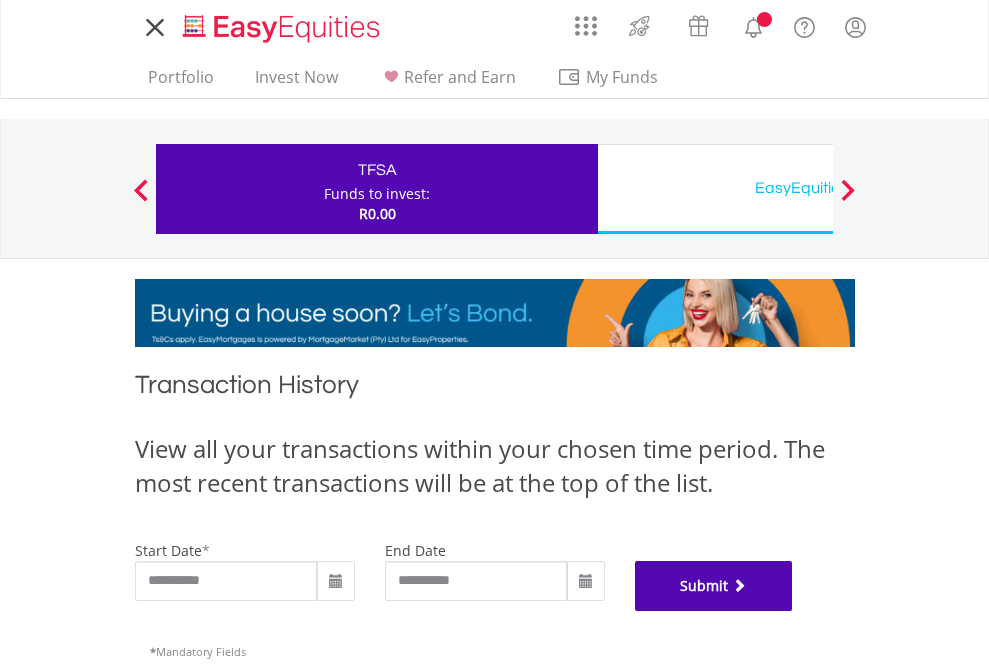 click on "Submit" at bounding box center (714, 586) 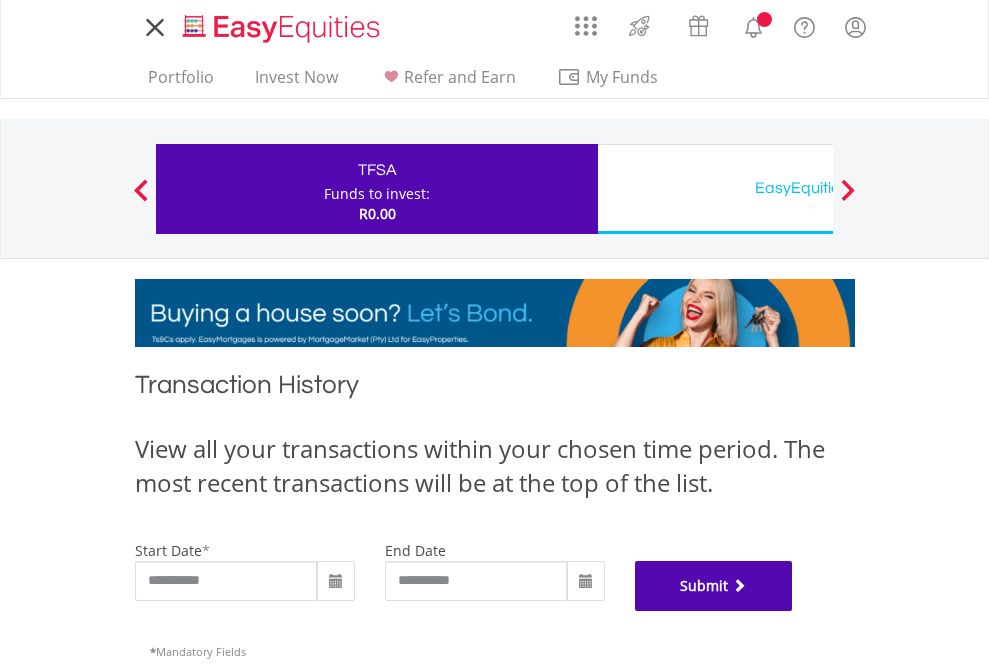 scroll, scrollTop: 811, scrollLeft: 0, axis: vertical 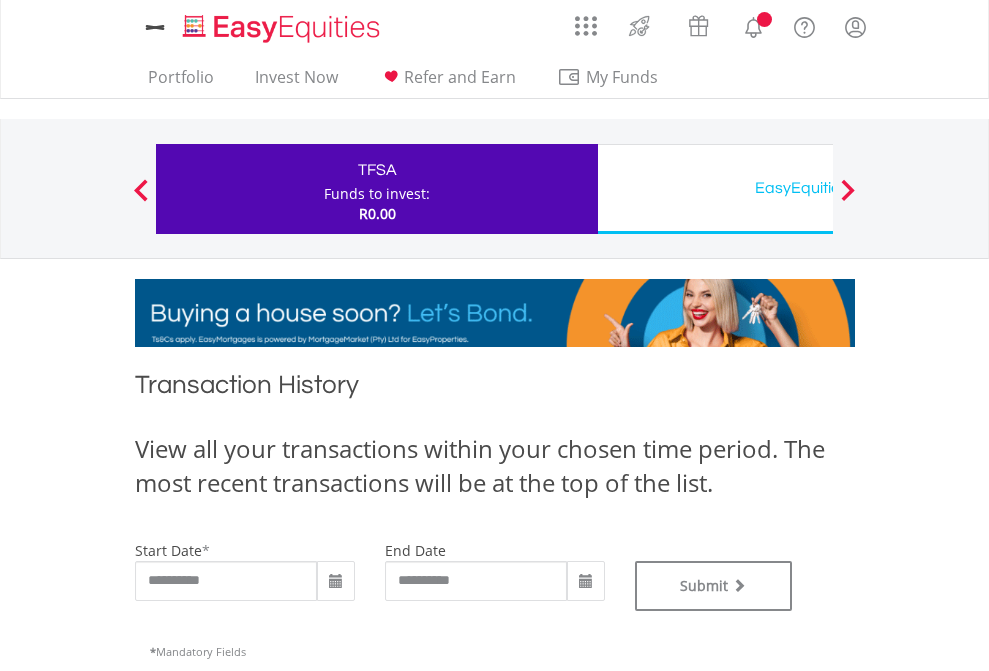 click on "EasyEquities USD" at bounding box center (818, 188) 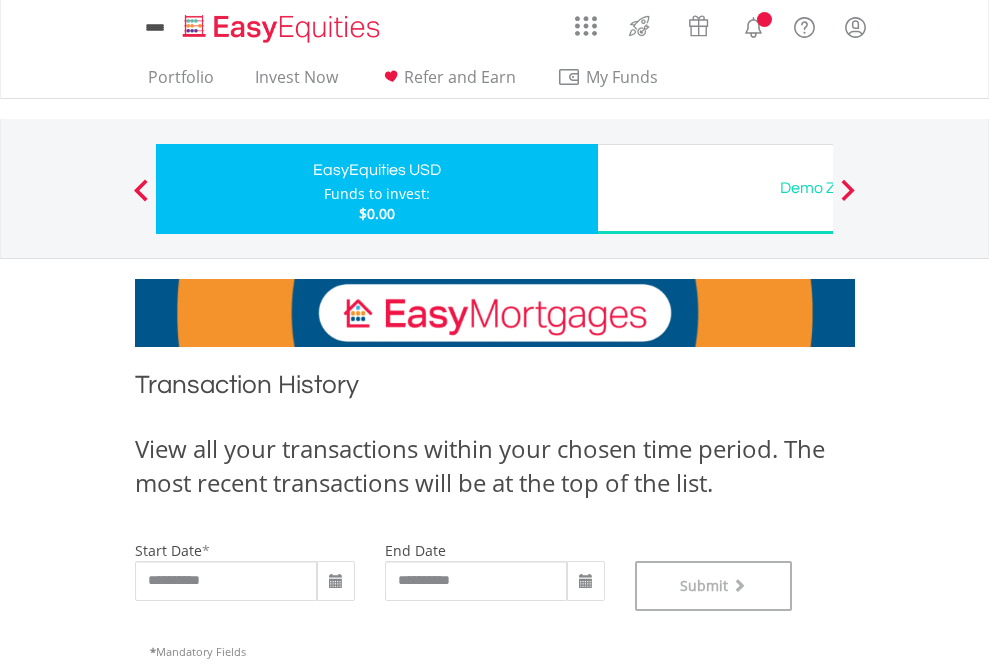 scroll, scrollTop: 811, scrollLeft: 0, axis: vertical 